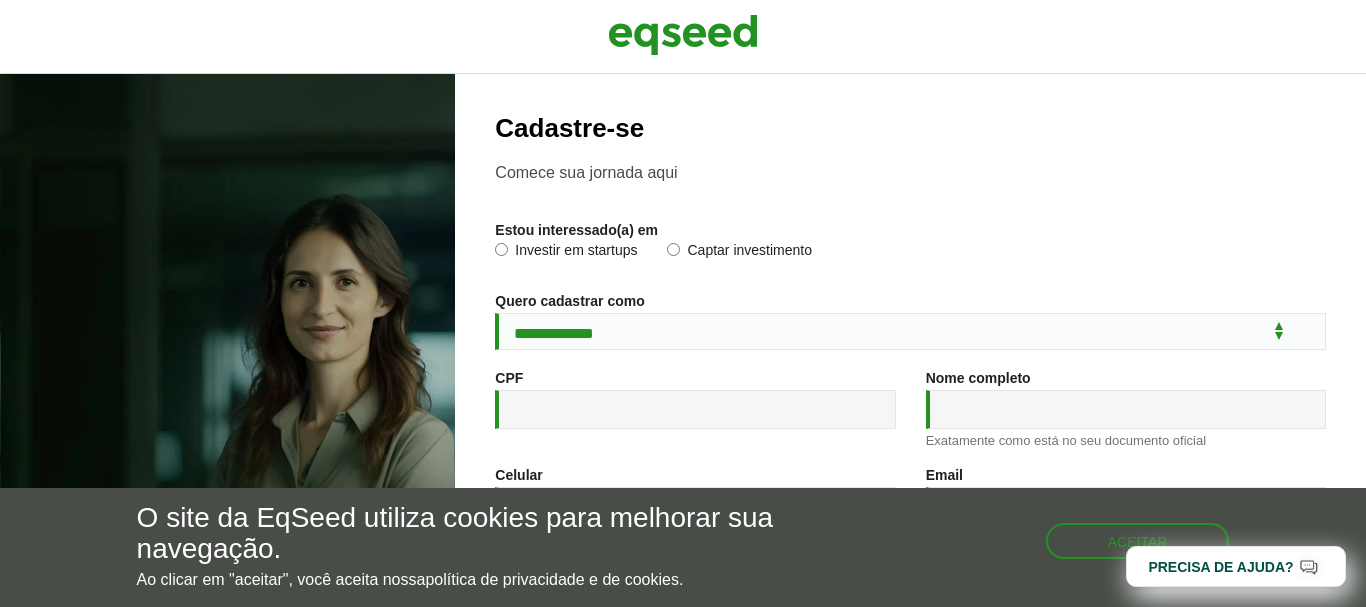 click on "Investir em startups" at bounding box center (566, 253) 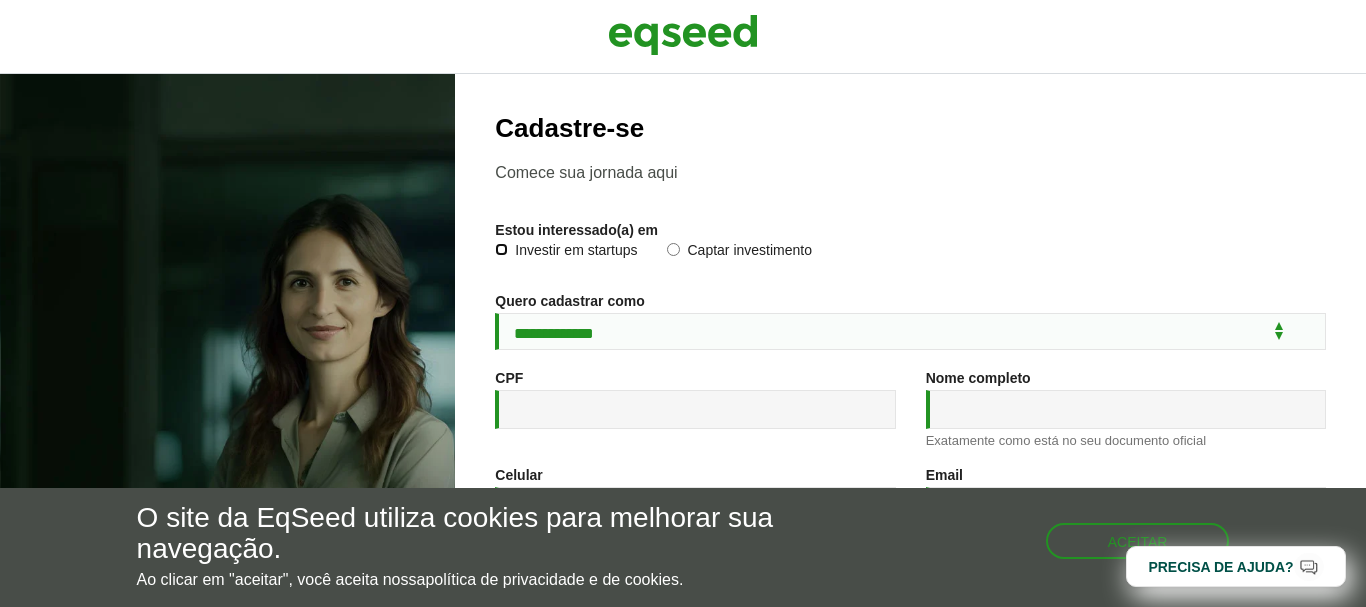 scroll, scrollTop: 0, scrollLeft: 0, axis: both 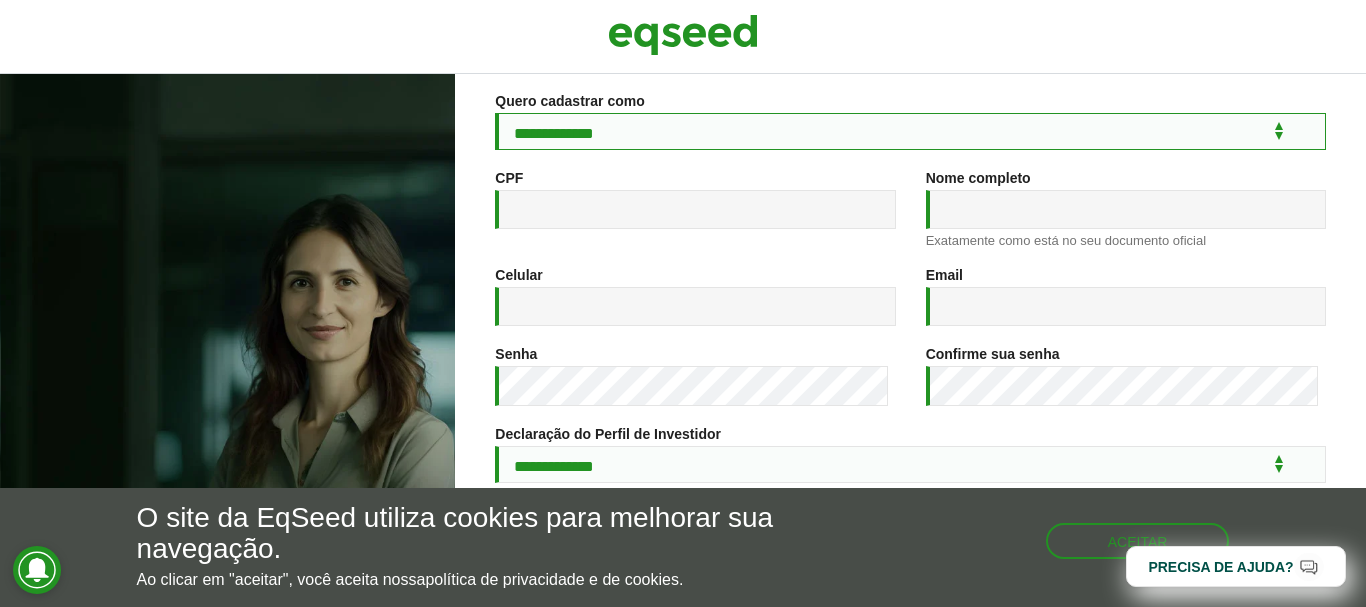 click on "**********" at bounding box center (910, 131) 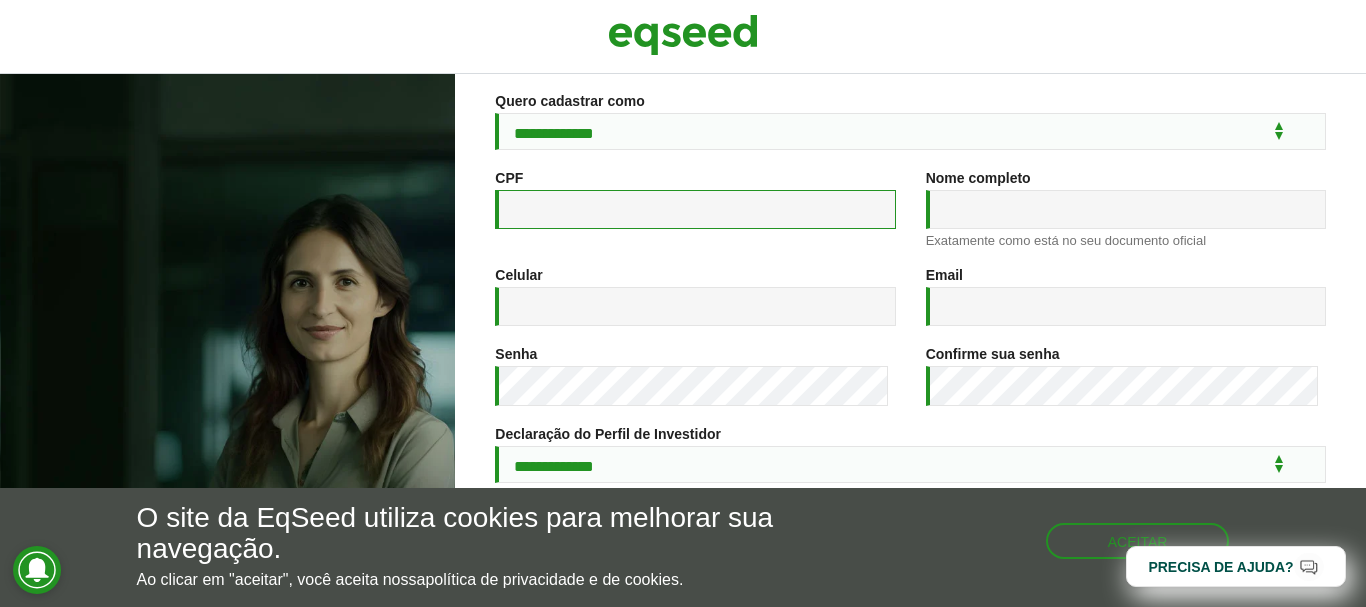 click on "CPF  *" at bounding box center (695, 209) 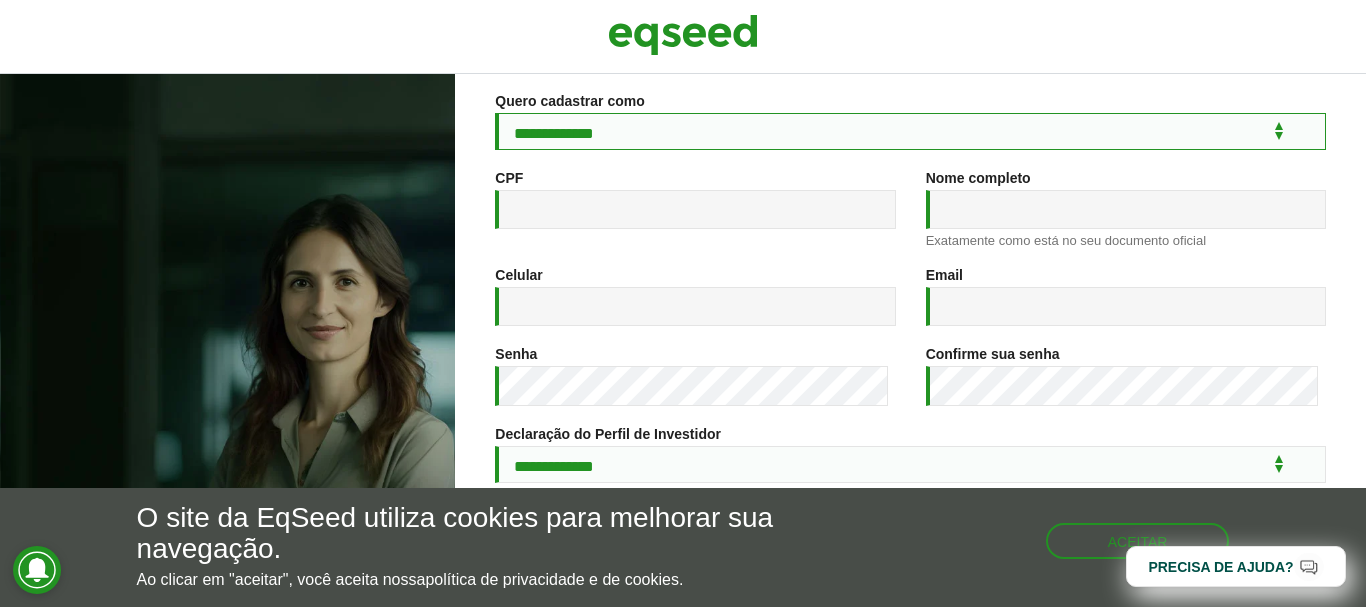 click on "**********" at bounding box center [910, 131] 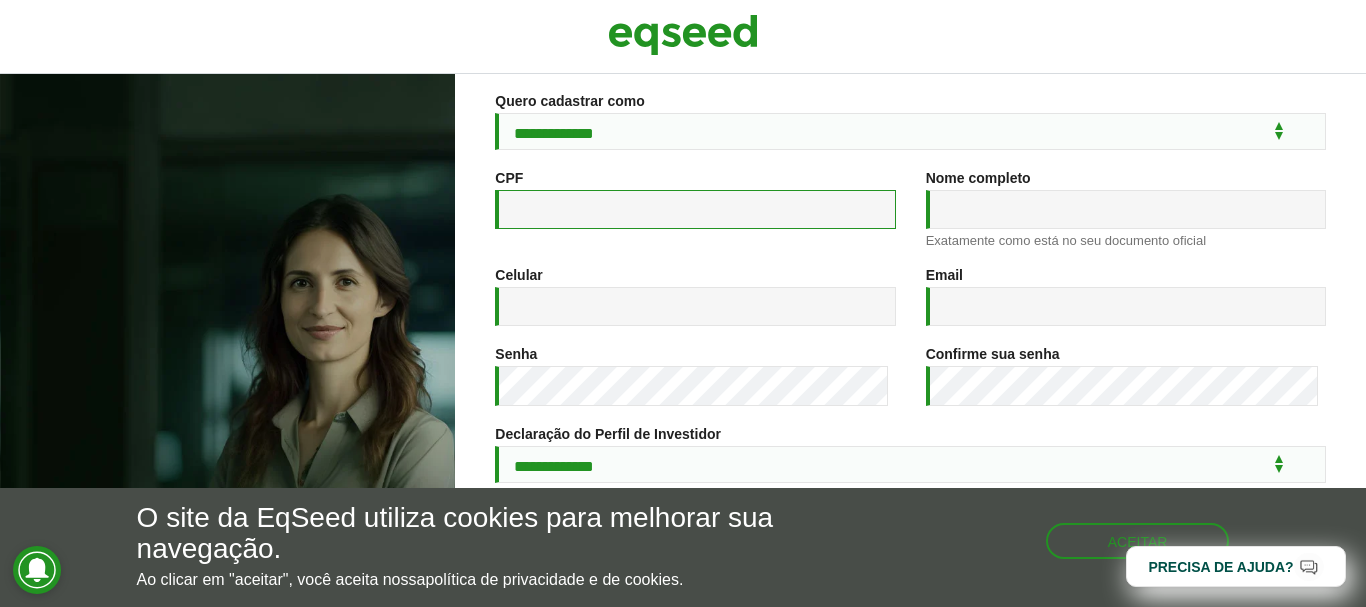 click on "CPF  *" at bounding box center (695, 209) 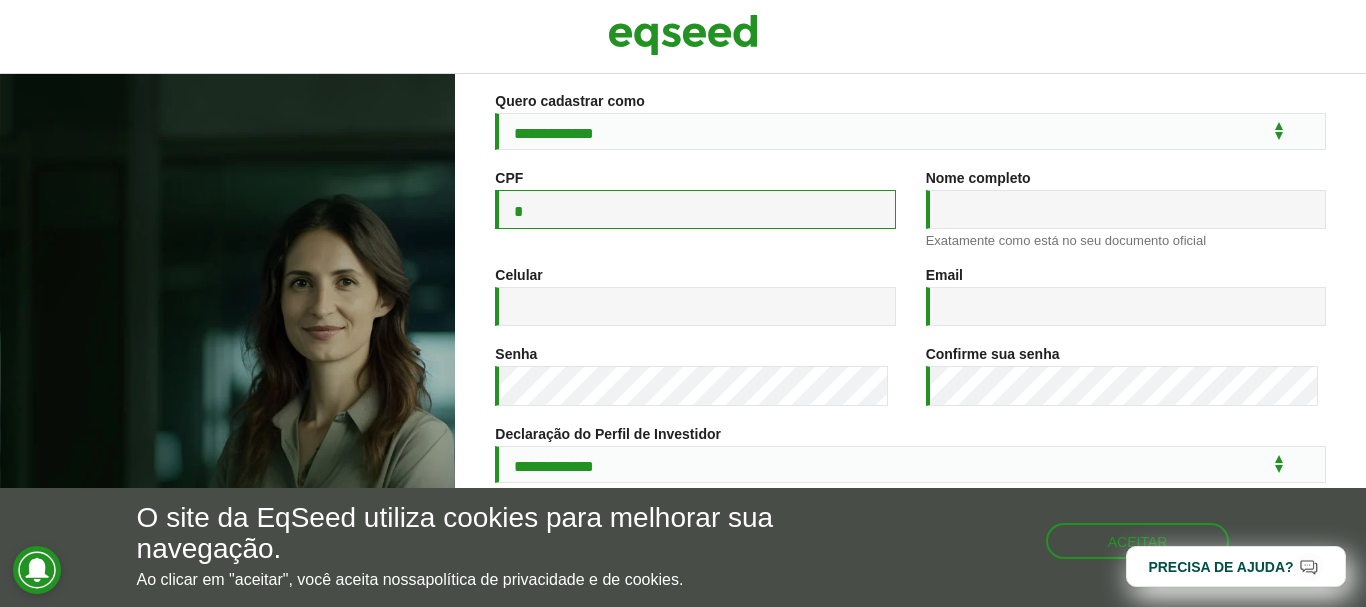 type on "*" 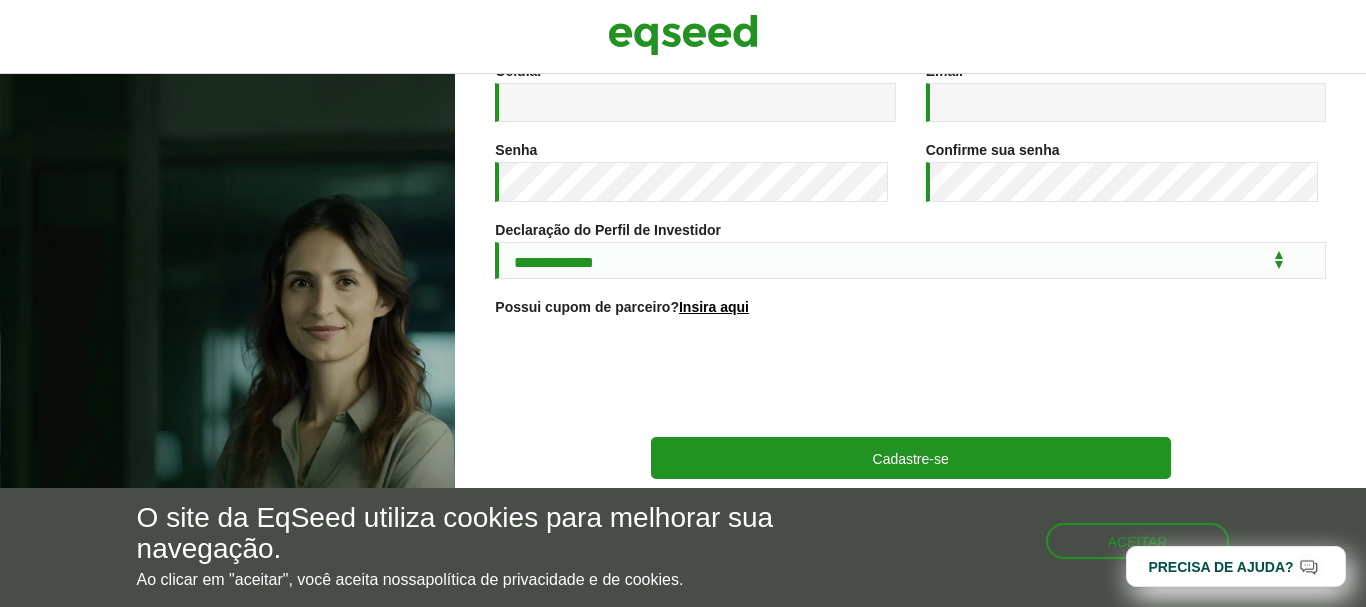 scroll, scrollTop: 310, scrollLeft: 0, axis: vertical 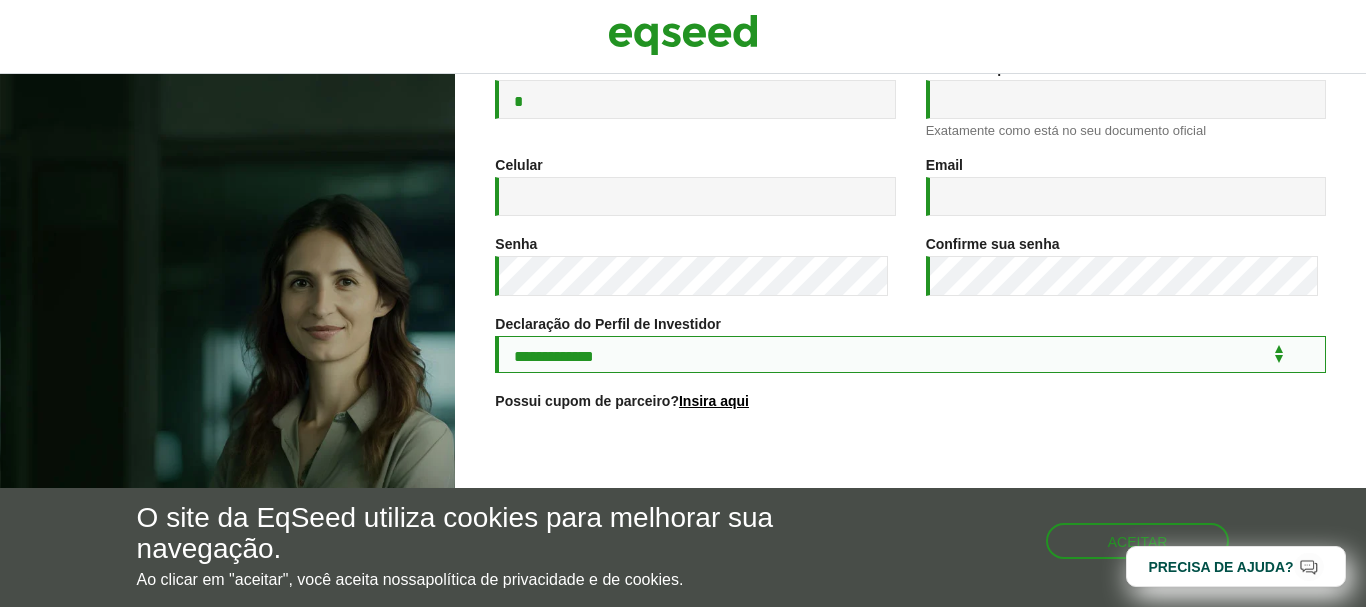 click on "**********" at bounding box center [910, 354] 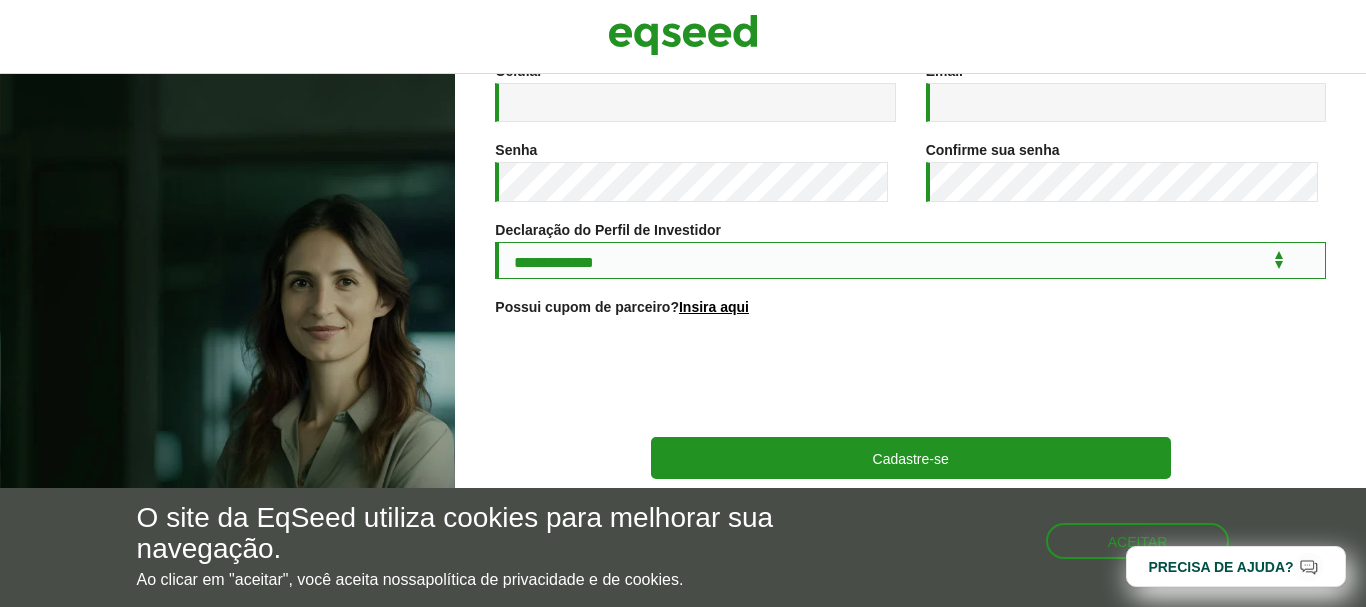 click on "**********" at bounding box center (910, 260) 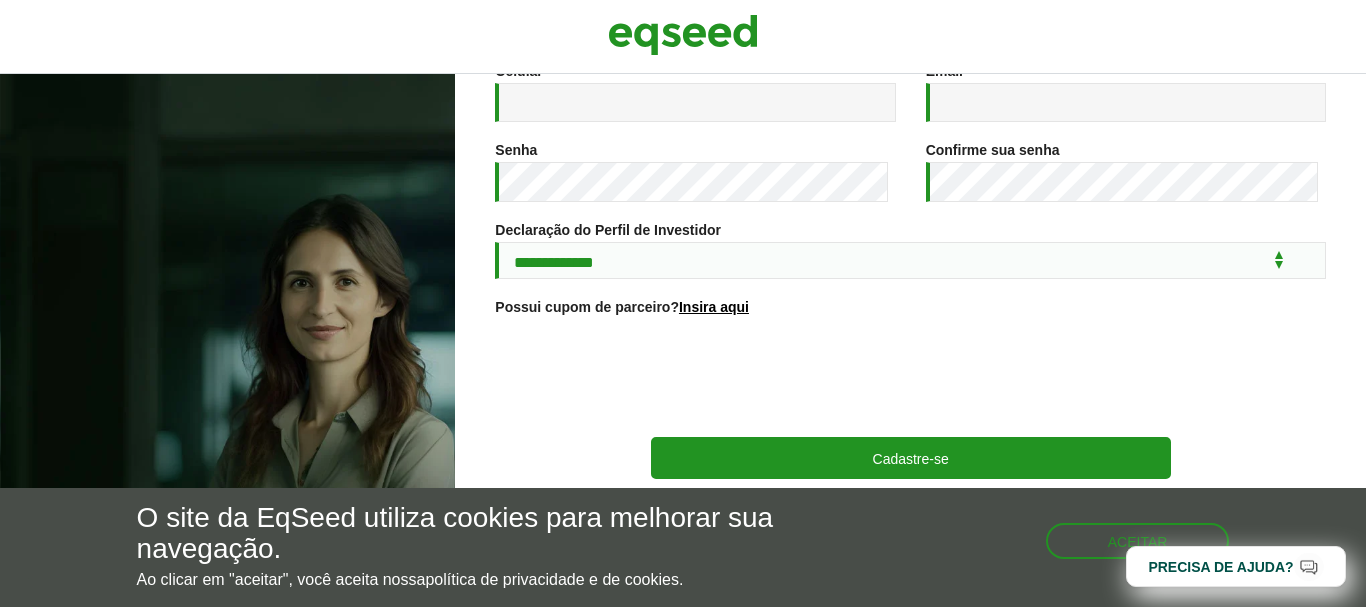 click at bounding box center [910, 378] 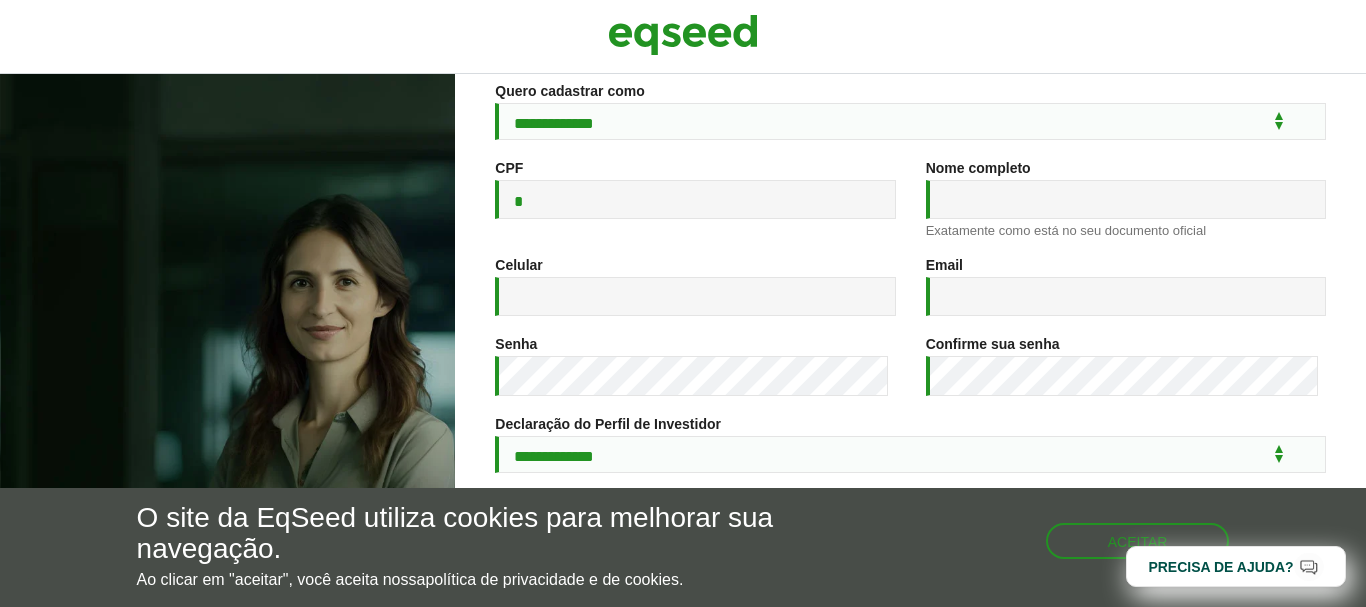 scroll, scrollTop: 110, scrollLeft: 0, axis: vertical 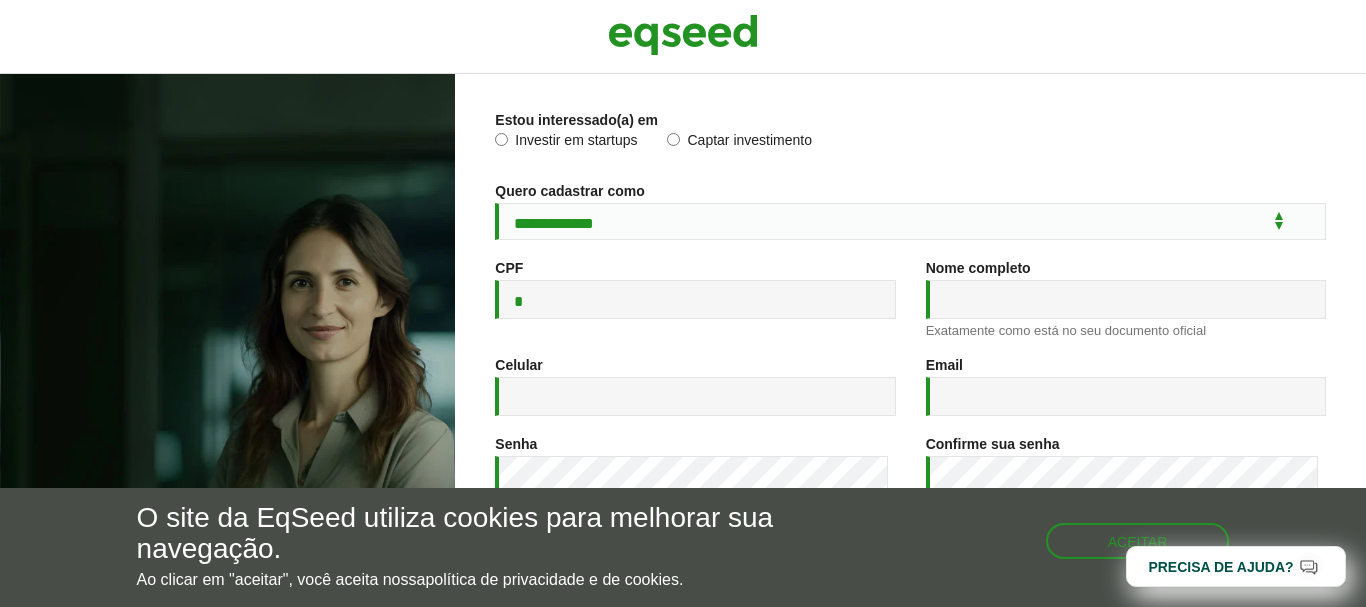 click at bounding box center (227, 340) 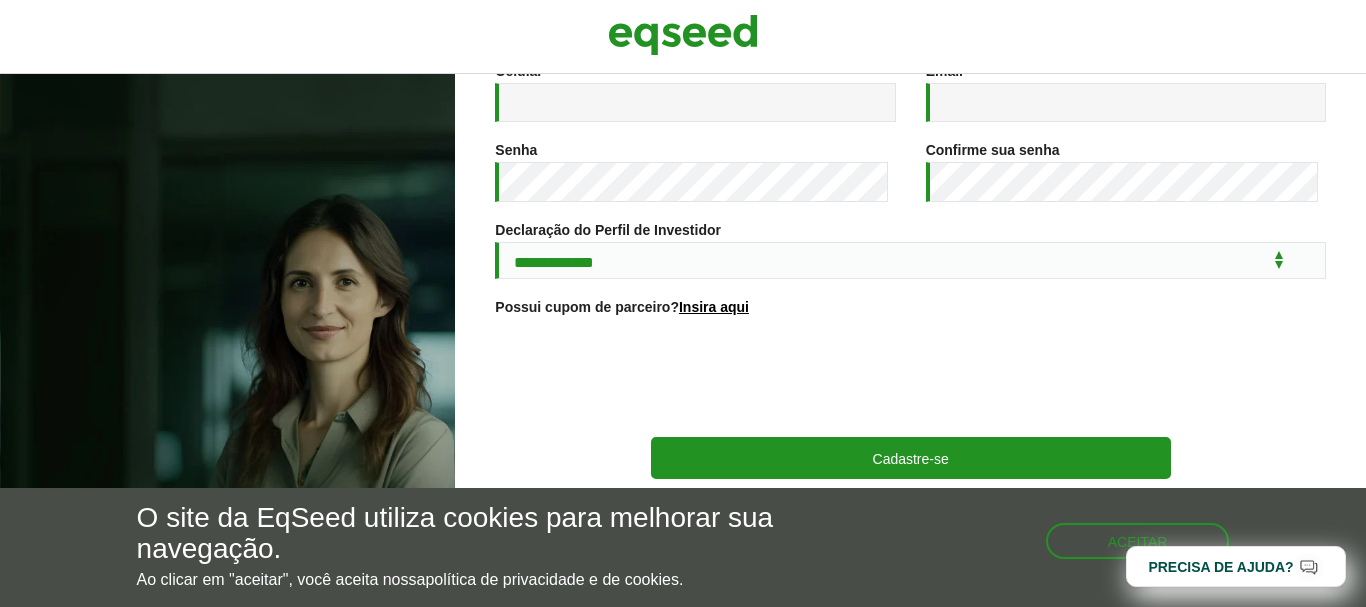 scroll, scrollTop: 0, scrollLeft: 0, axis: both 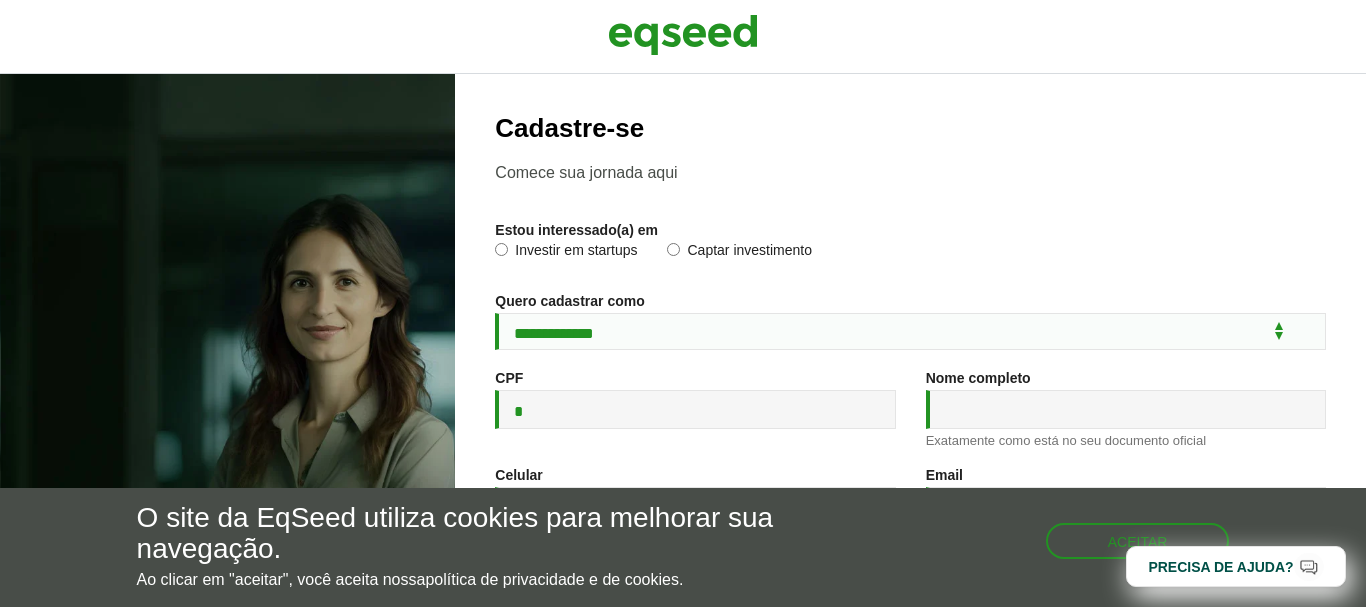 click on "CPF  *
*" at bounding box center [695, 409] 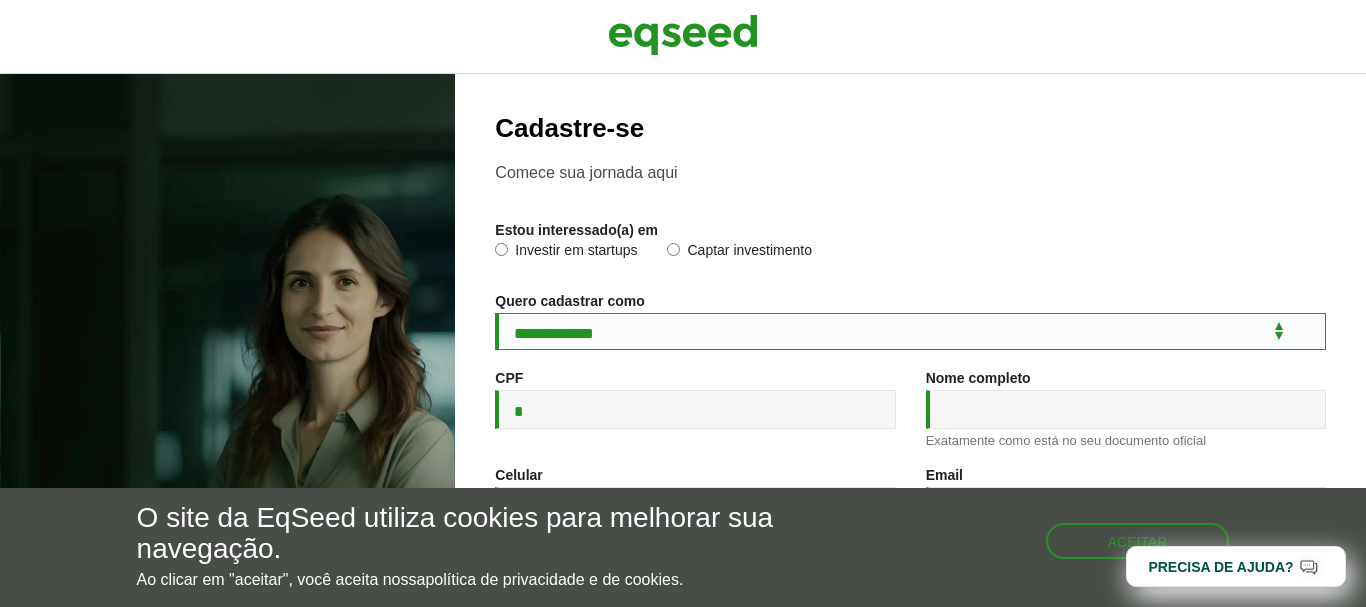 drag, startPoint x: 802, startPoint y: 314, endPoint x: 783, endPoint y: 246, distance: 70.60453 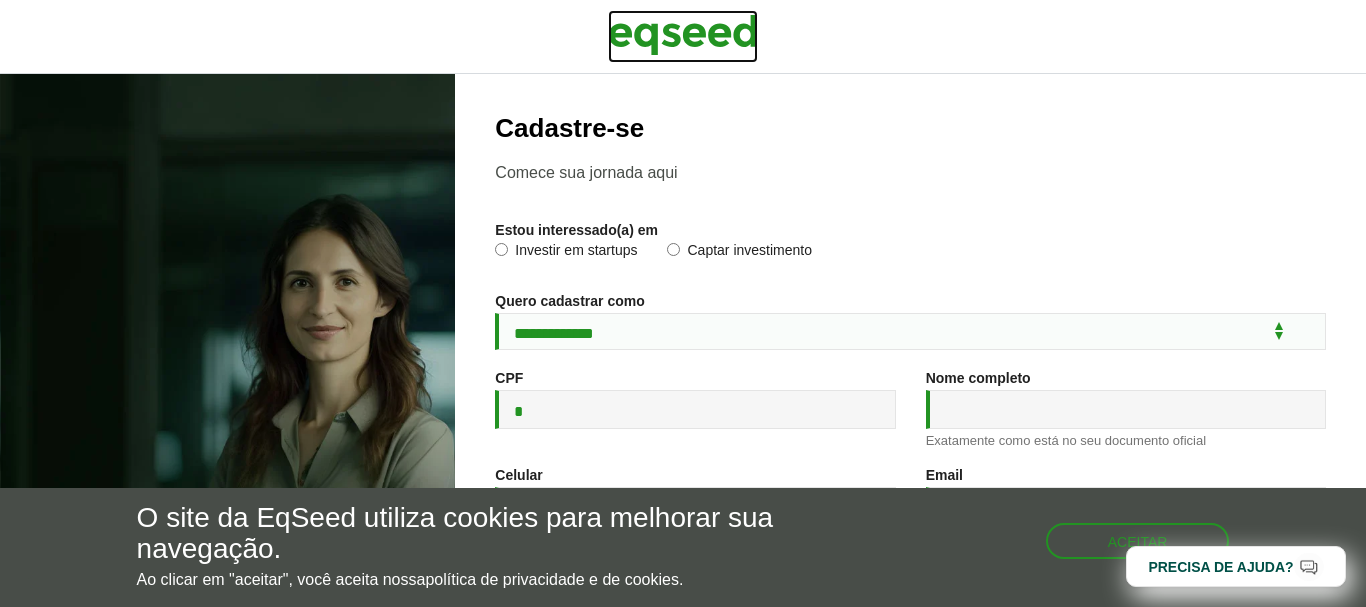 click at bounding box center [683, 35] 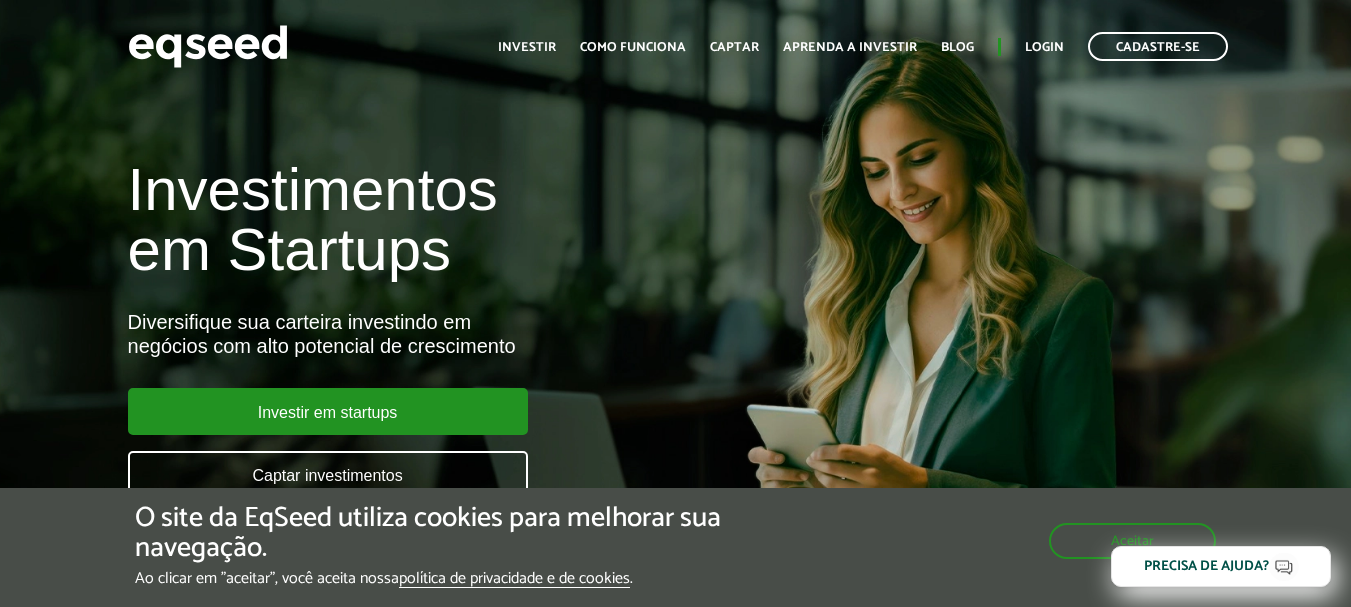 scroll, scrollTop: 0, scrollLeft: 0, axis: both 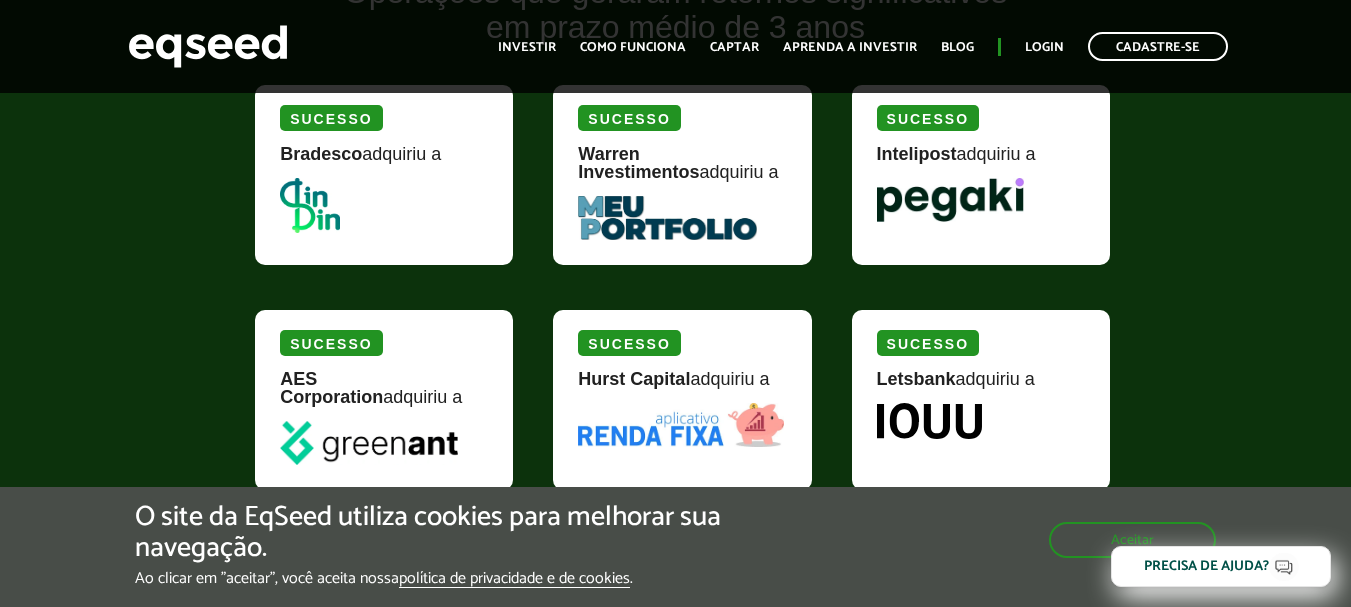 click at bounding box center (950, 200) 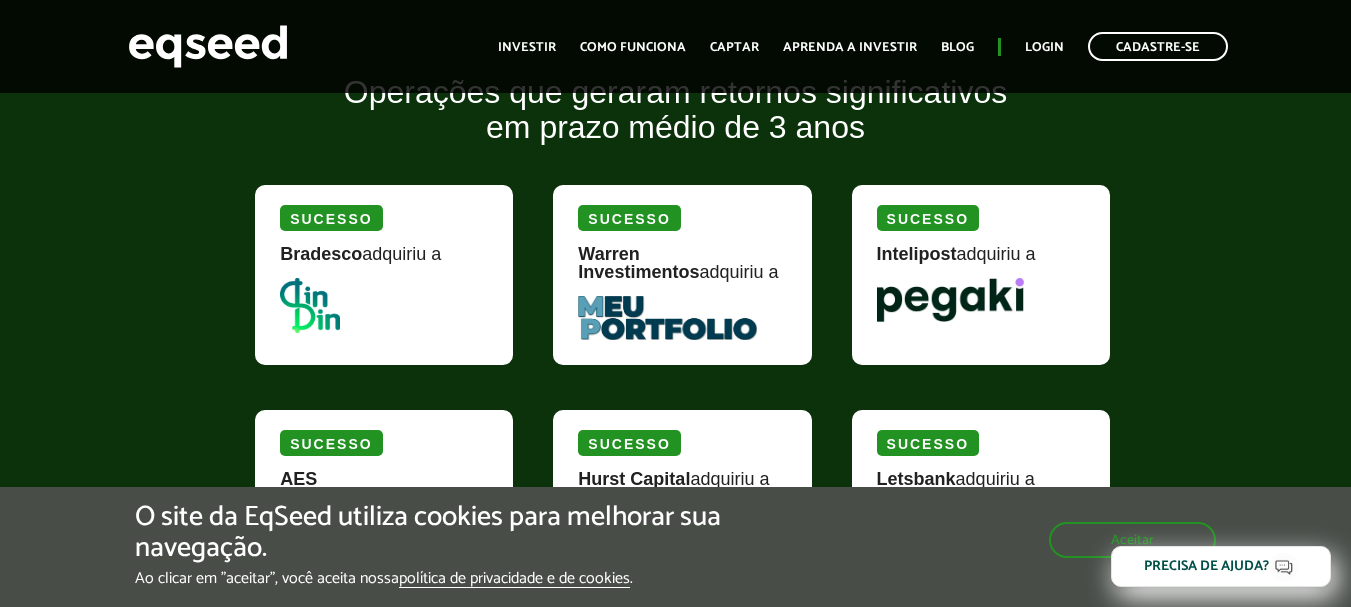 scroll, scrollTop: 1700, scrollLeft: 0, axis: vertical 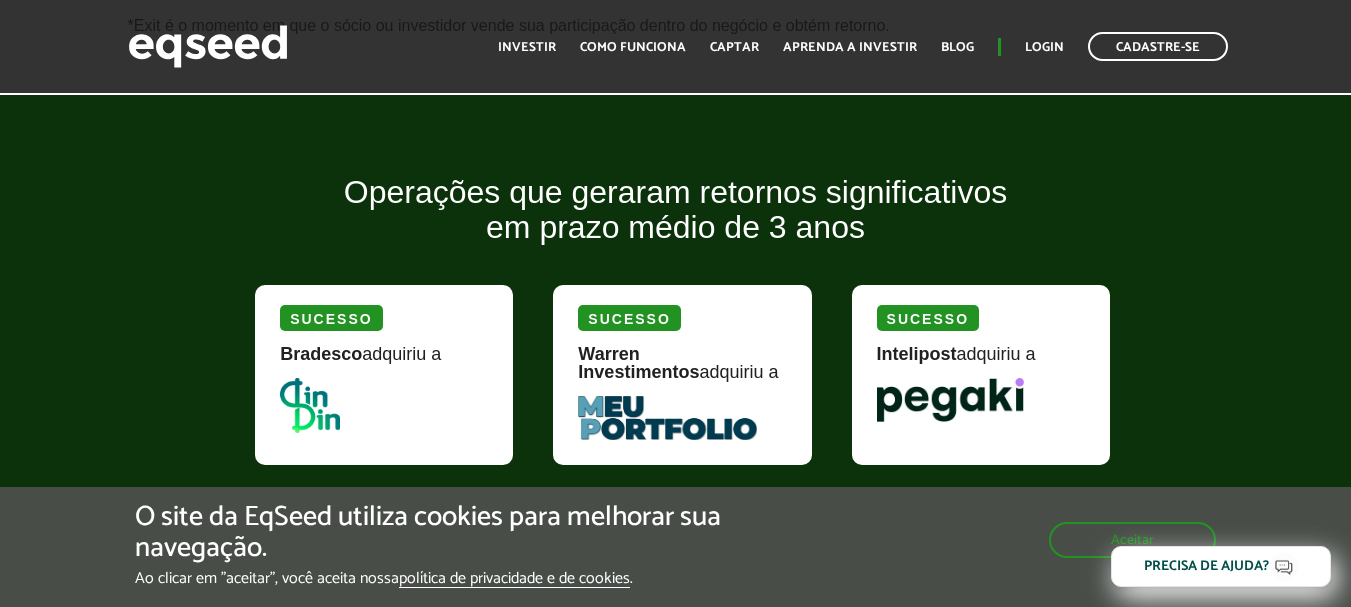 click on "Sucesso" at bounding box center [928, 318] 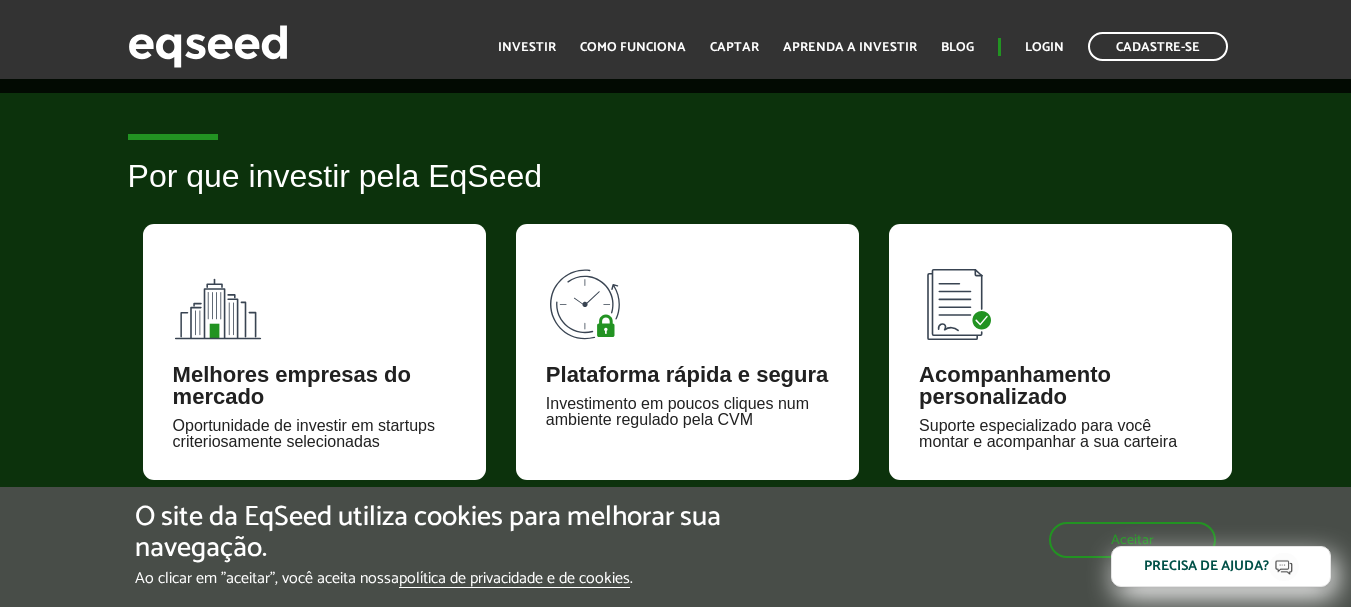 scroll, scrollTop: 800, scrollLeft: 0, axis: vertical 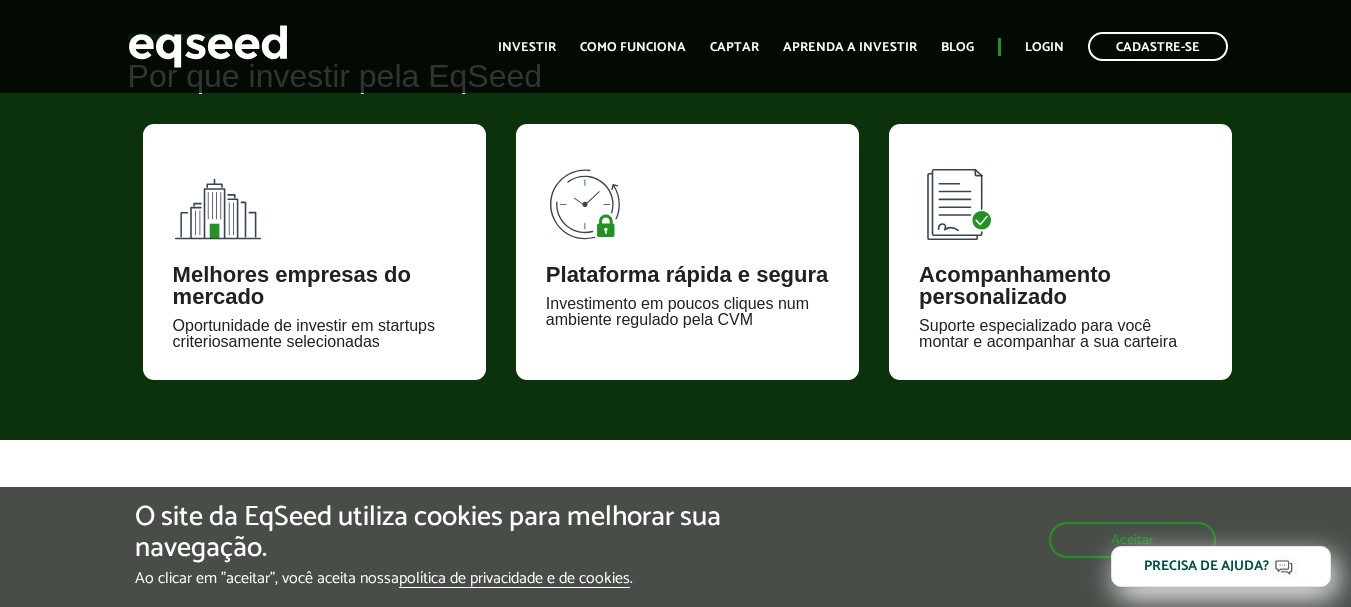 click on "Melhores empresas do mercado
Oportunidade de investir em startups criteriosamente selecionadas" at bounding box center [314, 252] 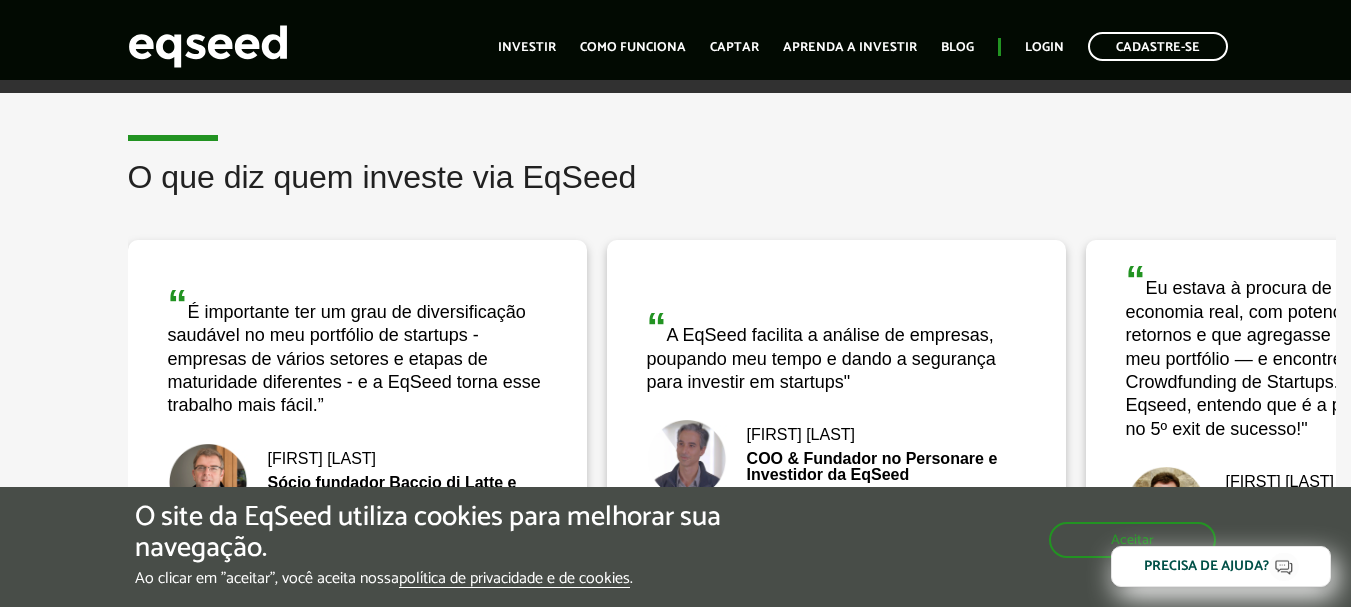 scroll, scrollTop: 2600, scrollLeft: 0, axis: vertical 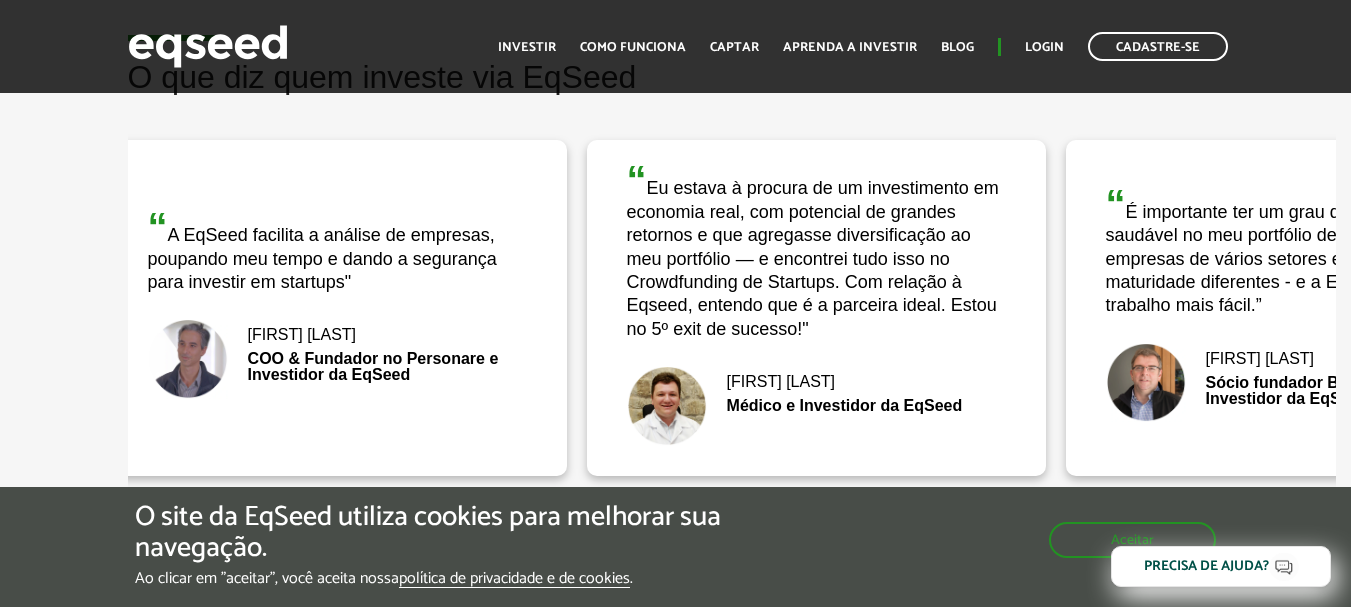 drag, startPoint x: 1261, startPoint y: 341, endPoint x: 762, endPoint y: 417, distance: 504.7544 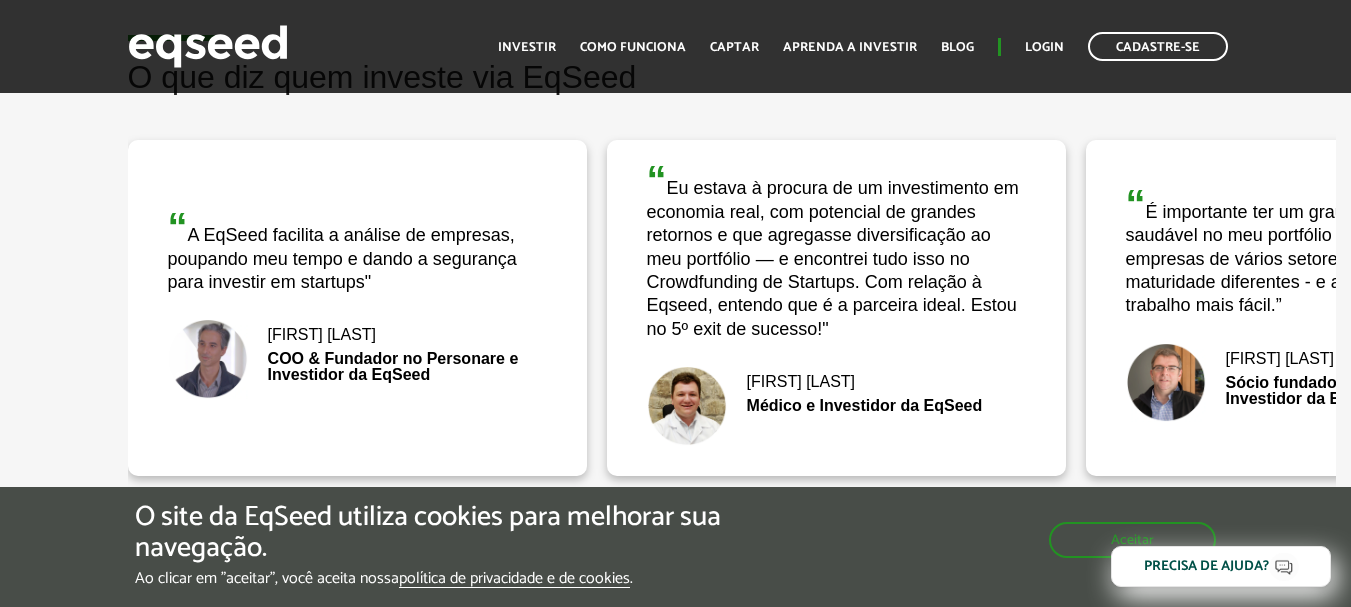 drag, startPoint x: 941, startPoint y: 366, endPoint x: 886, endPoint y: 67, distance: 304.01645 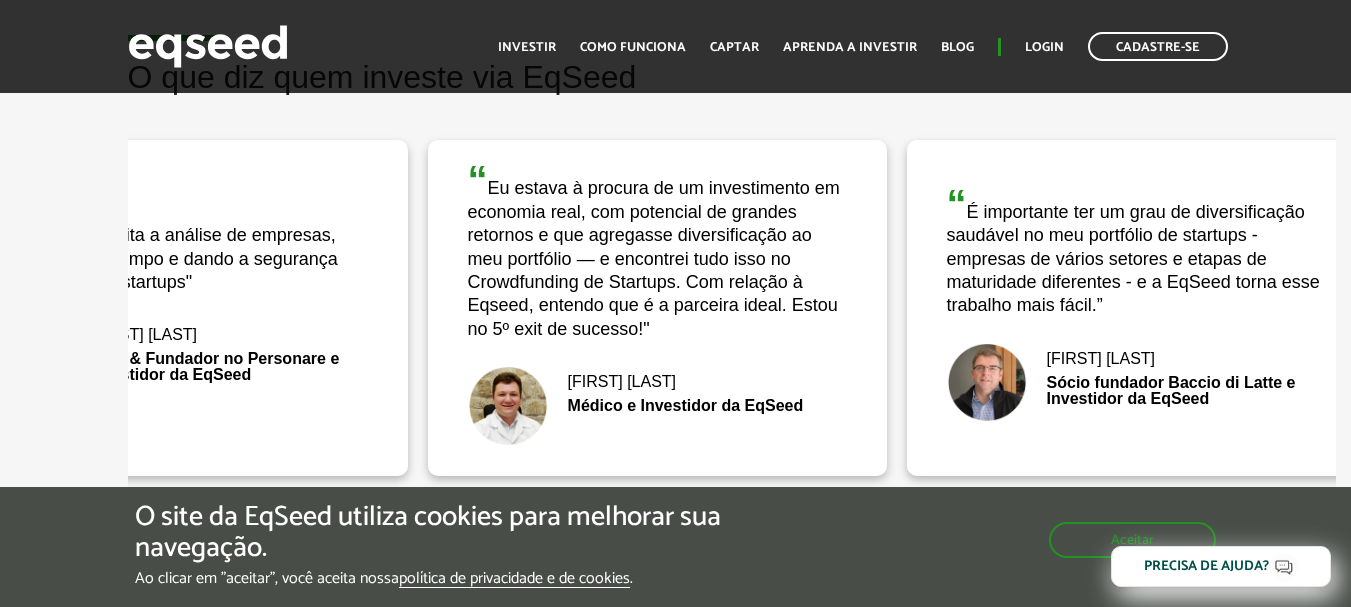 drag, startPoint x: 862, startPoint y: 323, endPoint x: 694, endPoint y: 336, distance: 168.50223 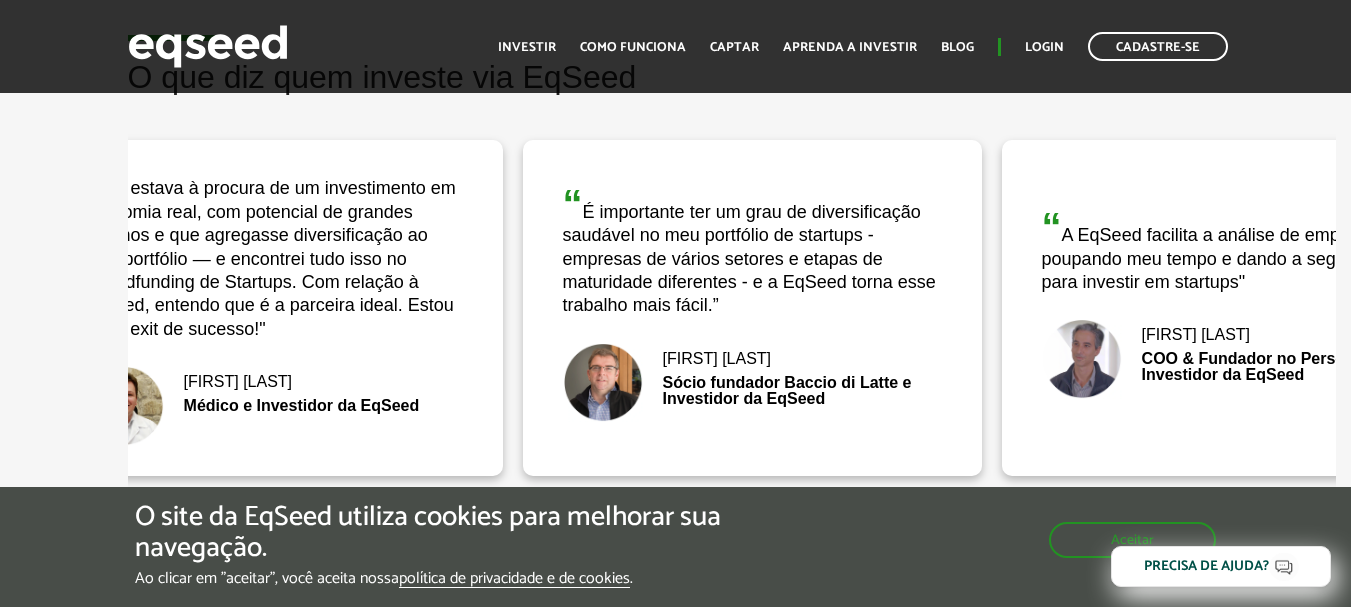 drag, startPoint x: 1223, startPoint y: 335, endPoint x: 664, endPoint y: 426, distance: 566.3585 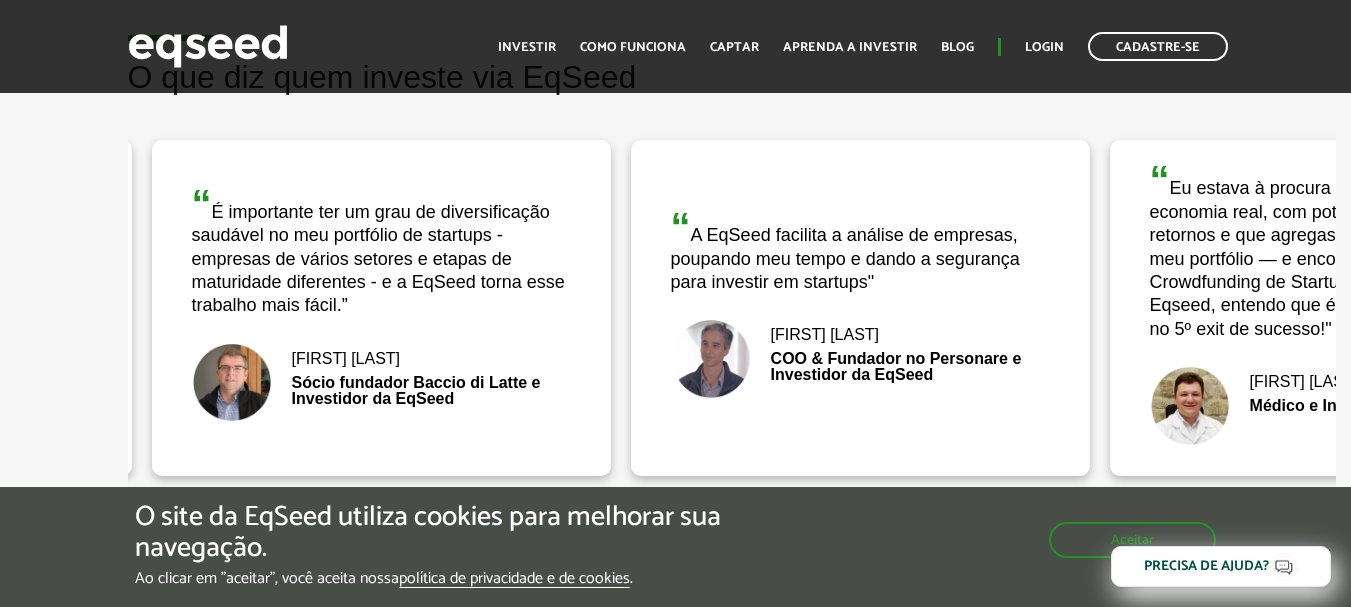 drag, startPoint x: 991, startPoint y: 474, endPoint x: 536, endPoint y: 449, distance: 455.6863 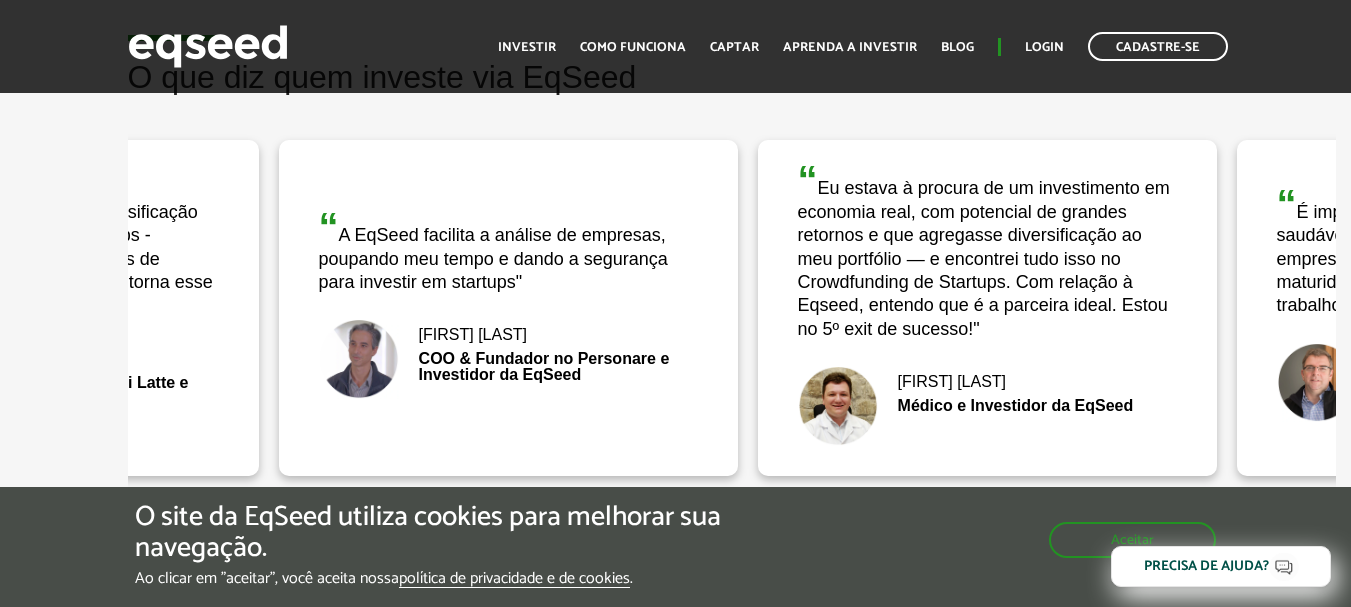 drag, startPoint x: 904, startPoint y: 377, endPoint x: 590, endPoint y: 396, distance: 314.5743 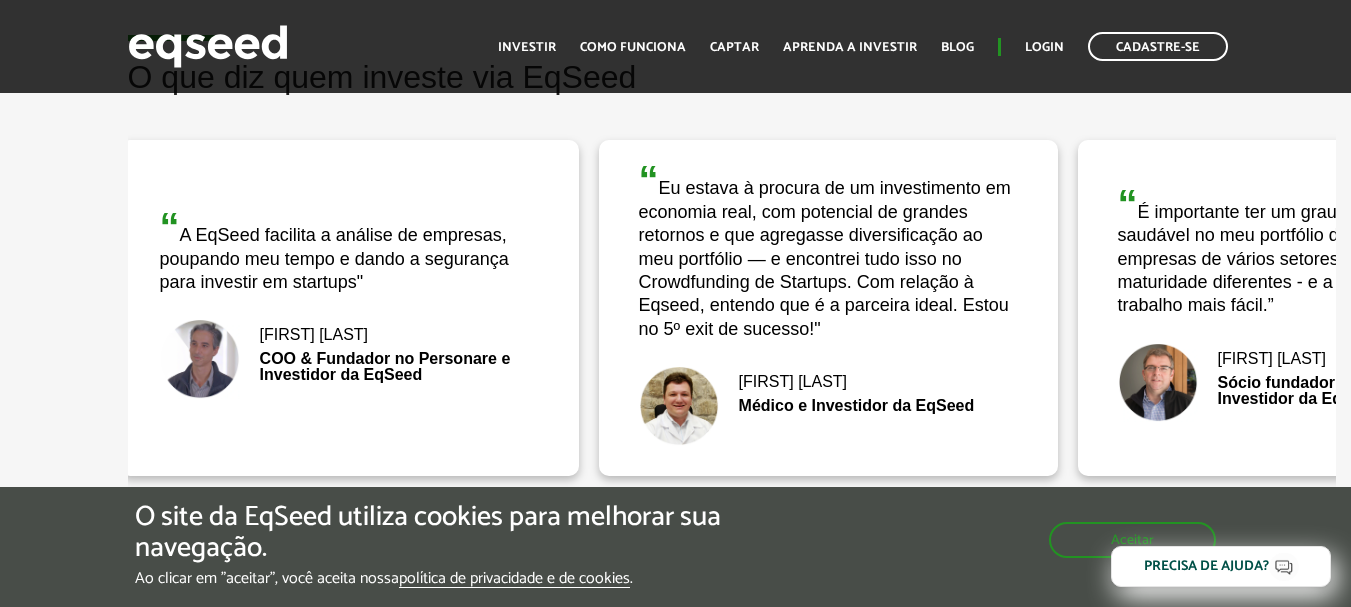 drag, startPoint x: 683, startPoint y: 369, endPoint x: 539, endPoint y: 381, distance: 144.49913 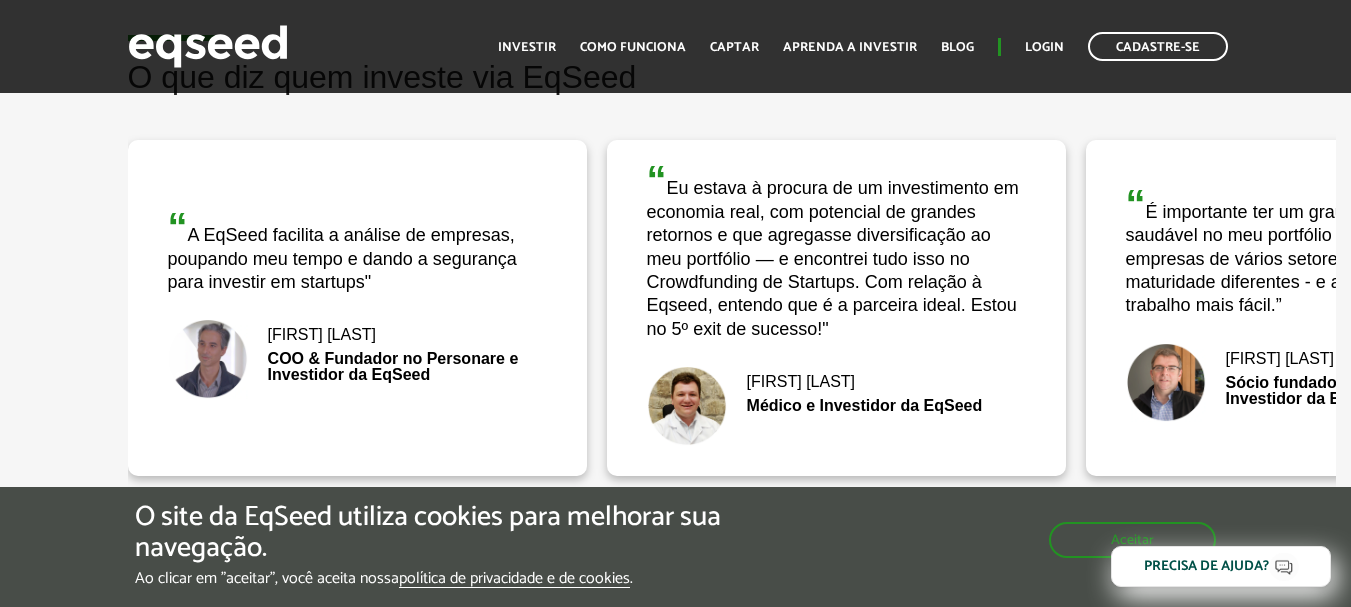 click on "O site da EqSeed utiliza cookies para melhorar sua navegação.
Ao clicar em "aceitar", você aceita nossa  política de privacidade e de cookies .
Aceitar" at bounding box center [675, 545] 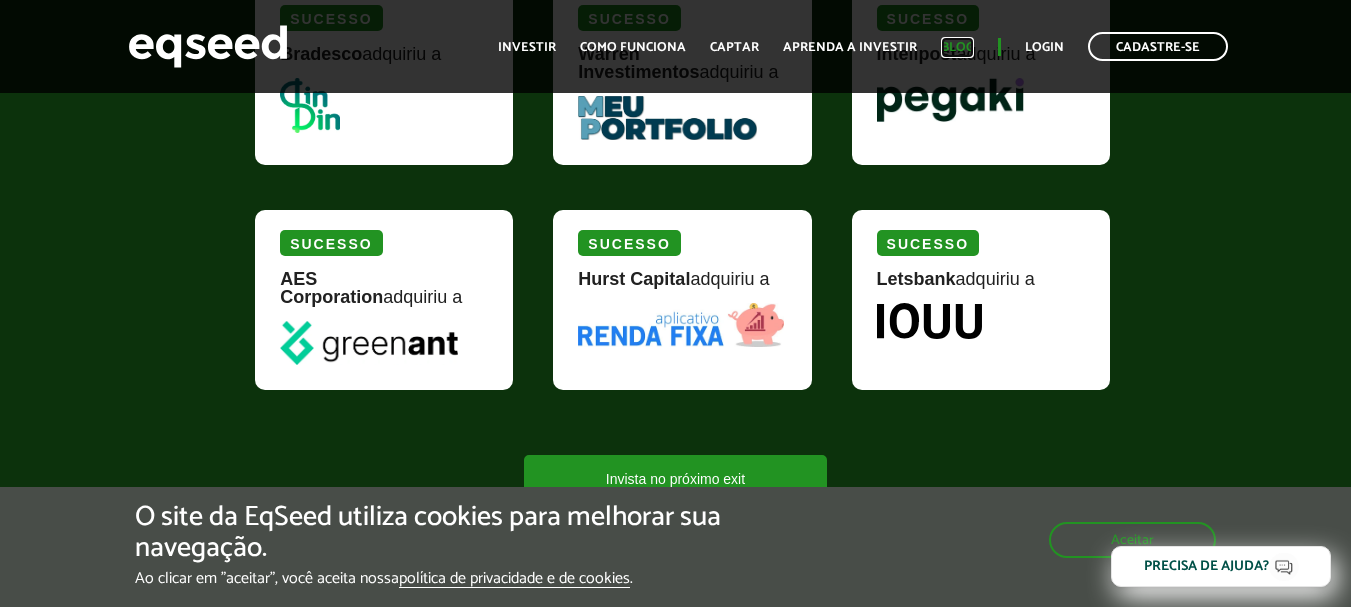 click on "Blog" at bounding box center (957, 47) 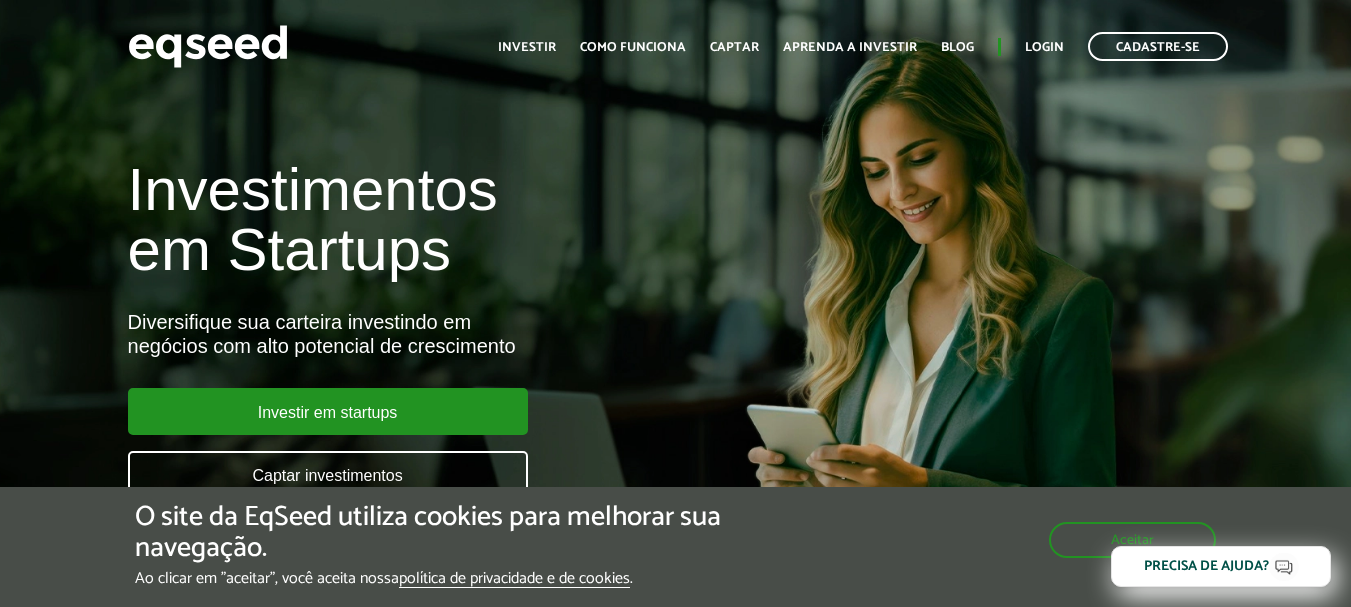 scroll, scrollTop: 0, scrollLeft: 0, axis: both 